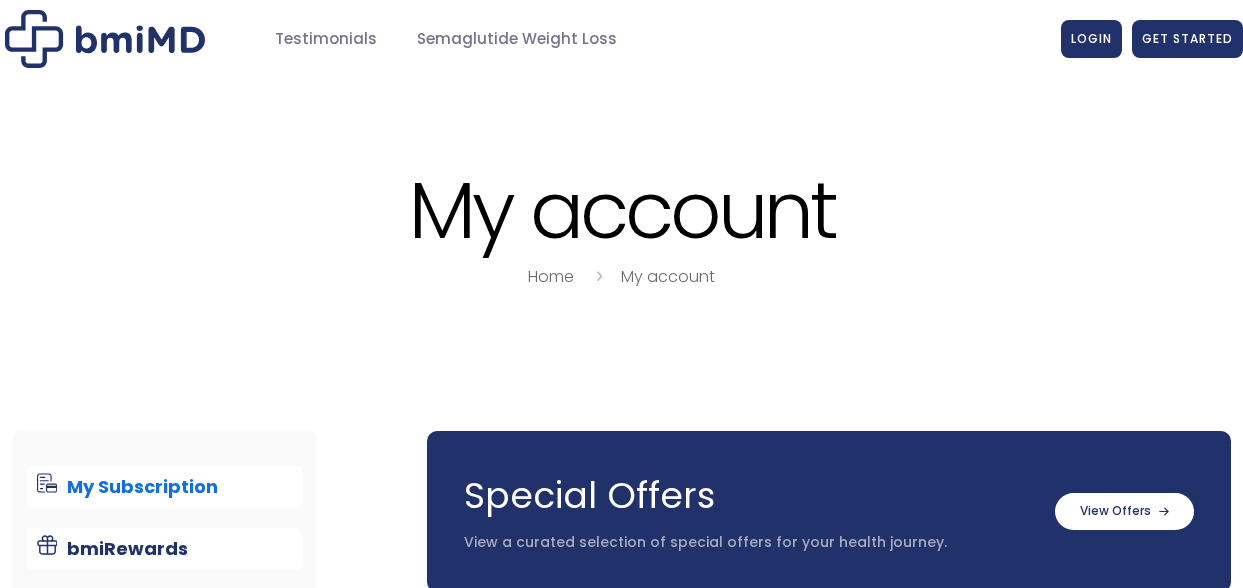 scroll, scrollTop: 0, scrollLeft: 0, axis: both 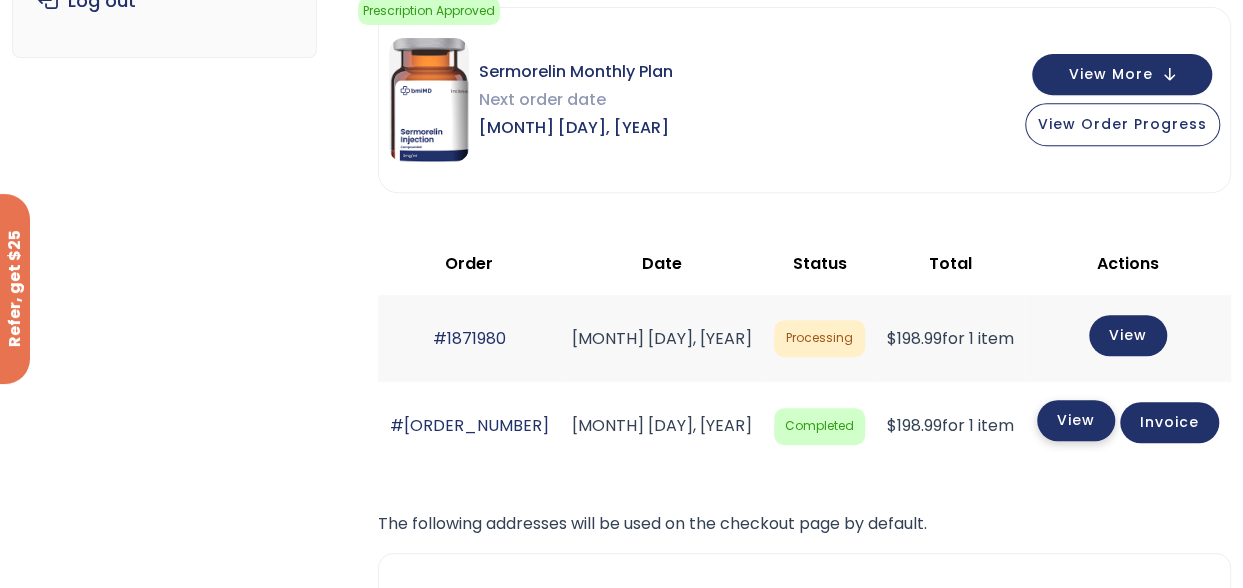 click on "View" at bounding box center (1076, 420) 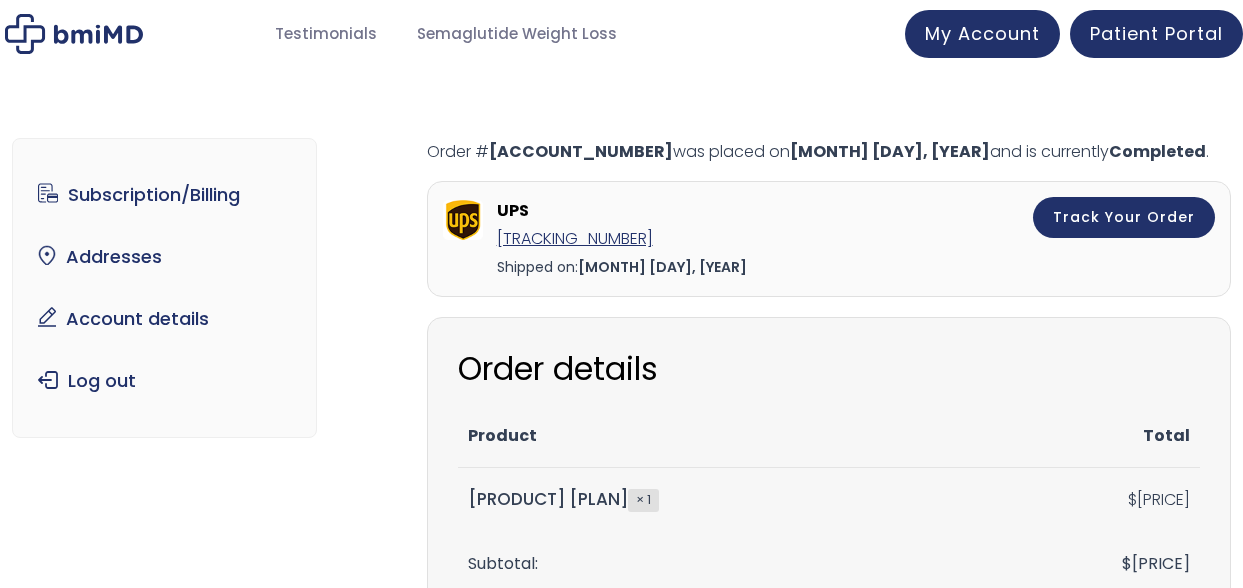 scroll, scrollTop: 0, scrollLeft: 0, axis: both 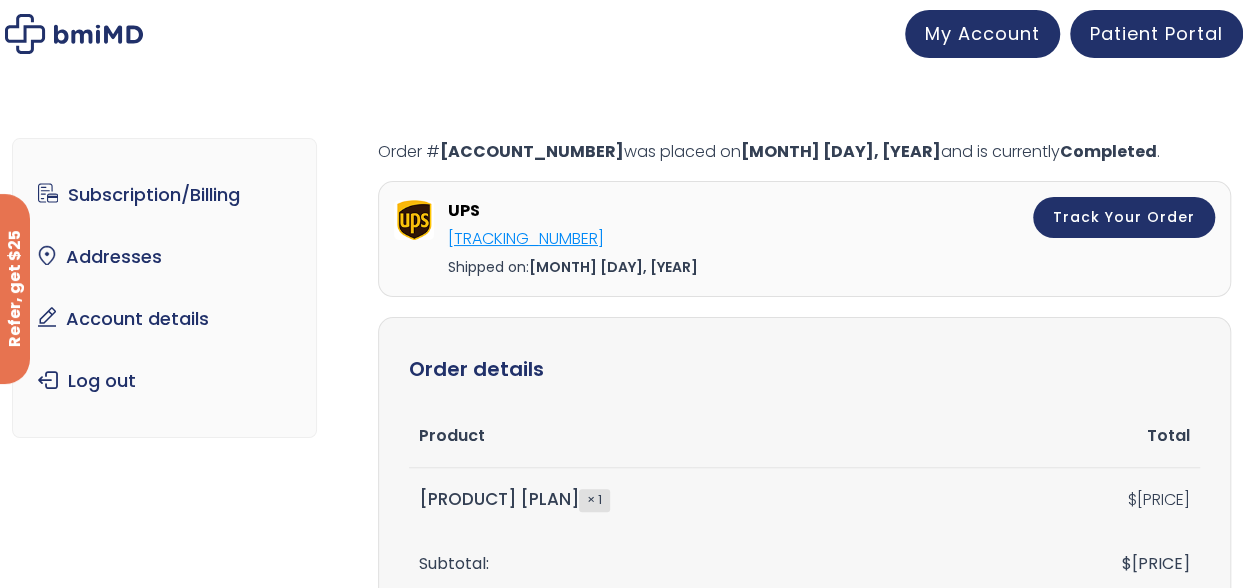 click on "1ZG65E420236744892" at bounding box center [526, 238] 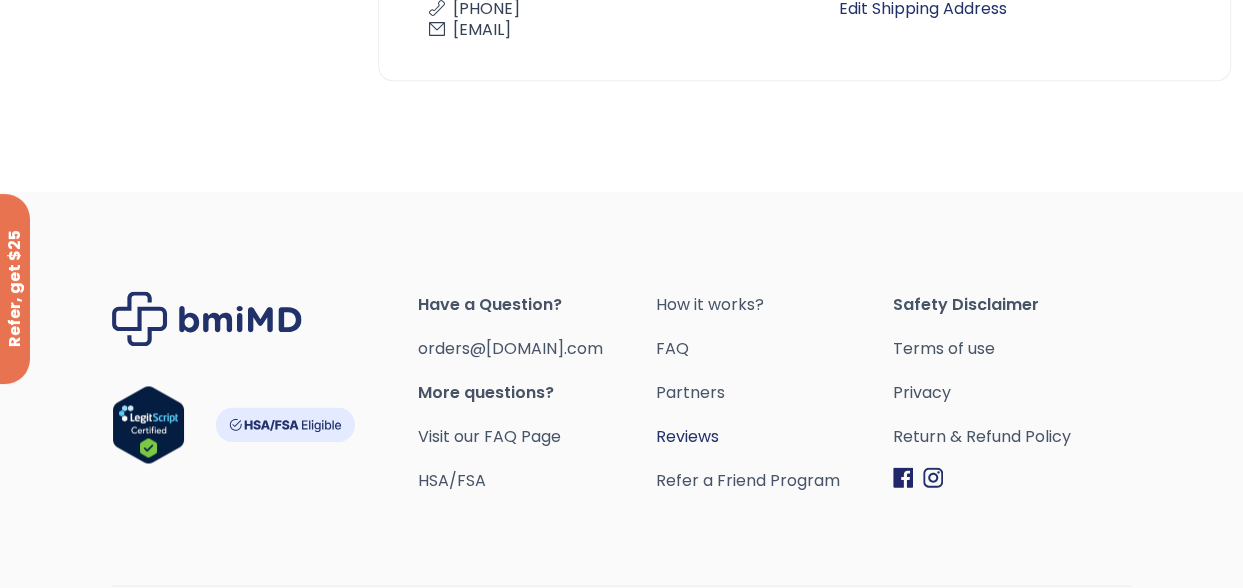 scroll, scrollTop: 1272, scrollLeft: 0, axis: vertical 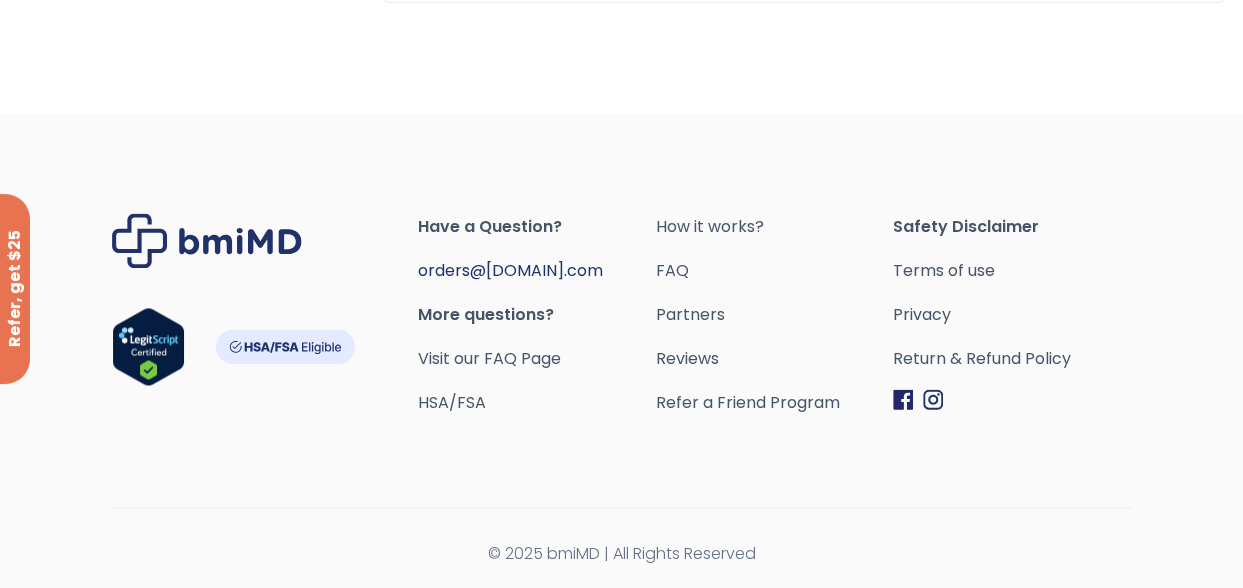 click on "orders@[EXAMPLE].com" at bounding box center (510, 270) 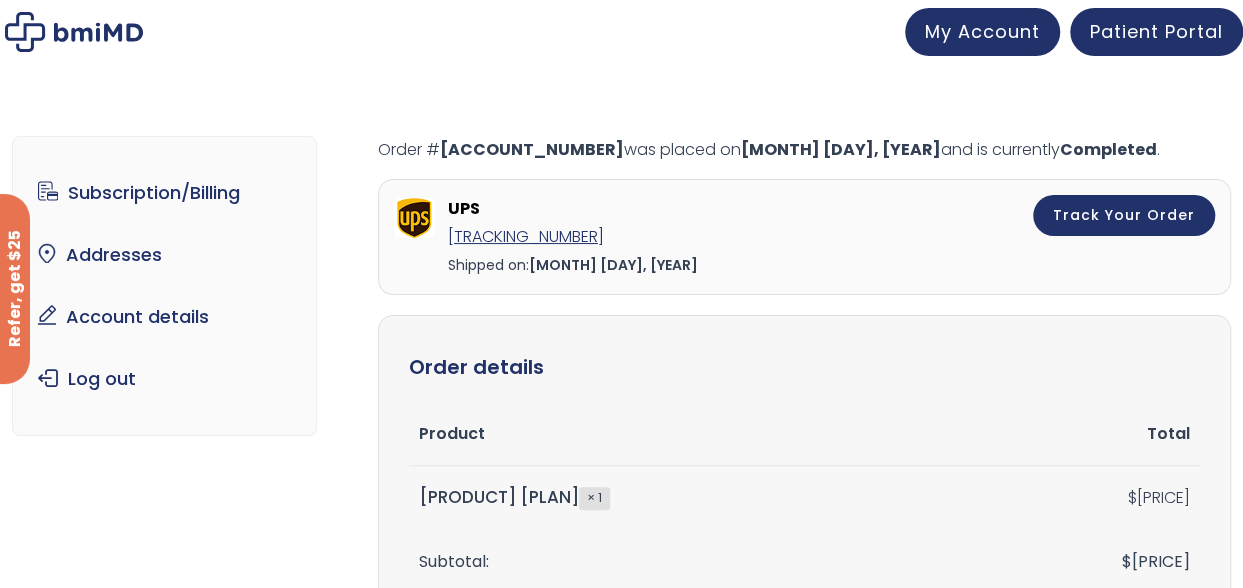 scroll, scrollTop: 0, scrollLeft: 0, axis: both 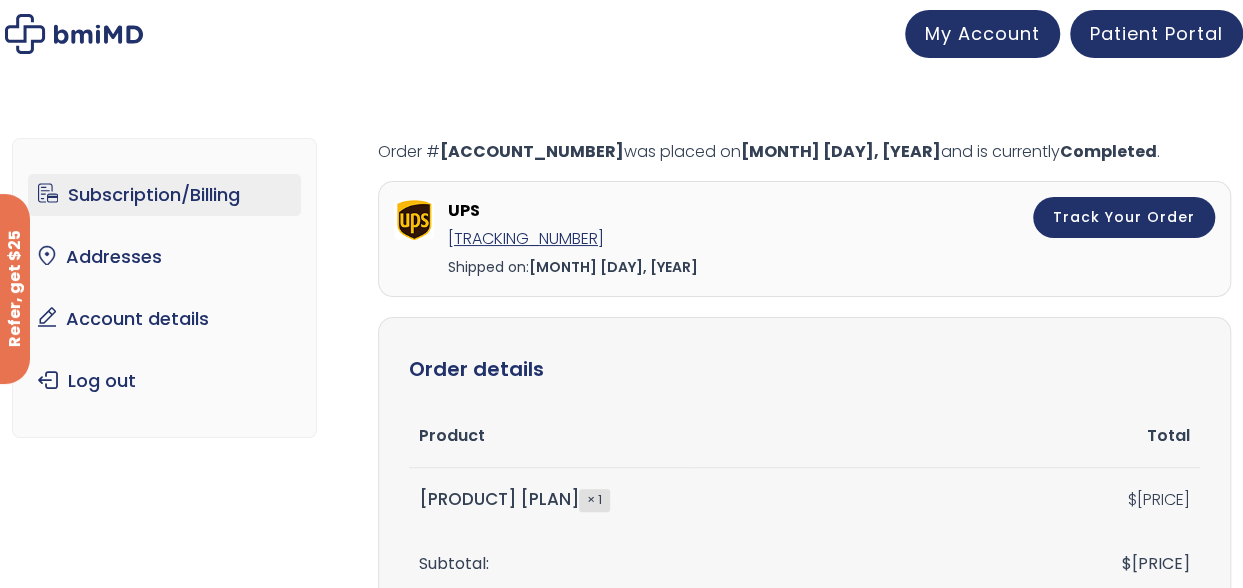 click on "Subscription/Billing" at bounding box center [164, 195] 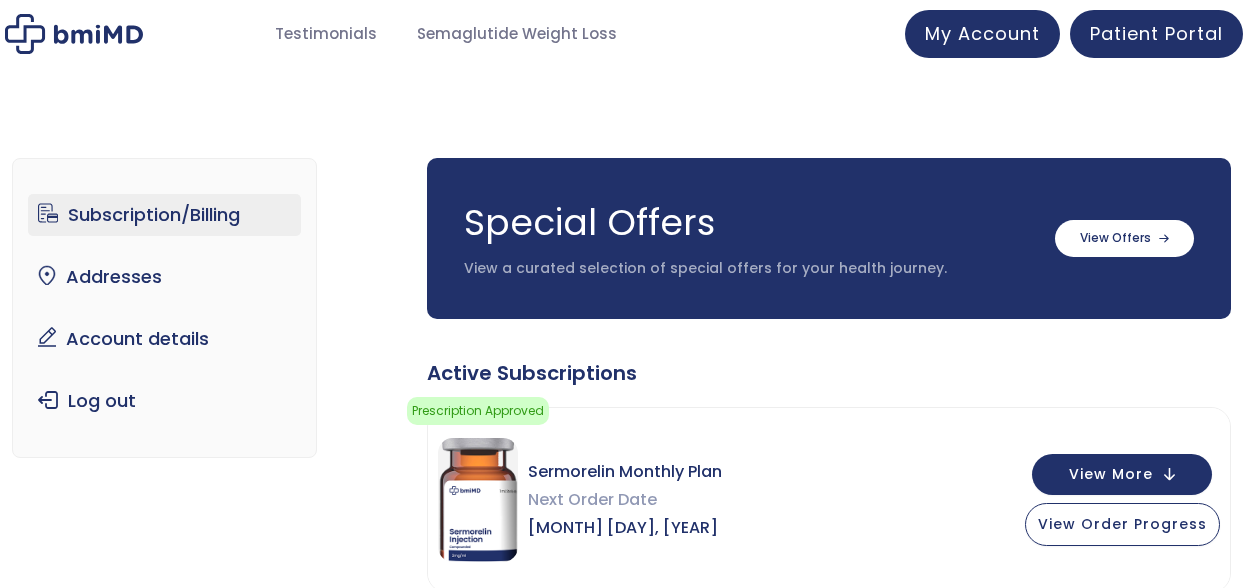 scroll, scrollTop: 0, scrollLeft: 0, axis: both 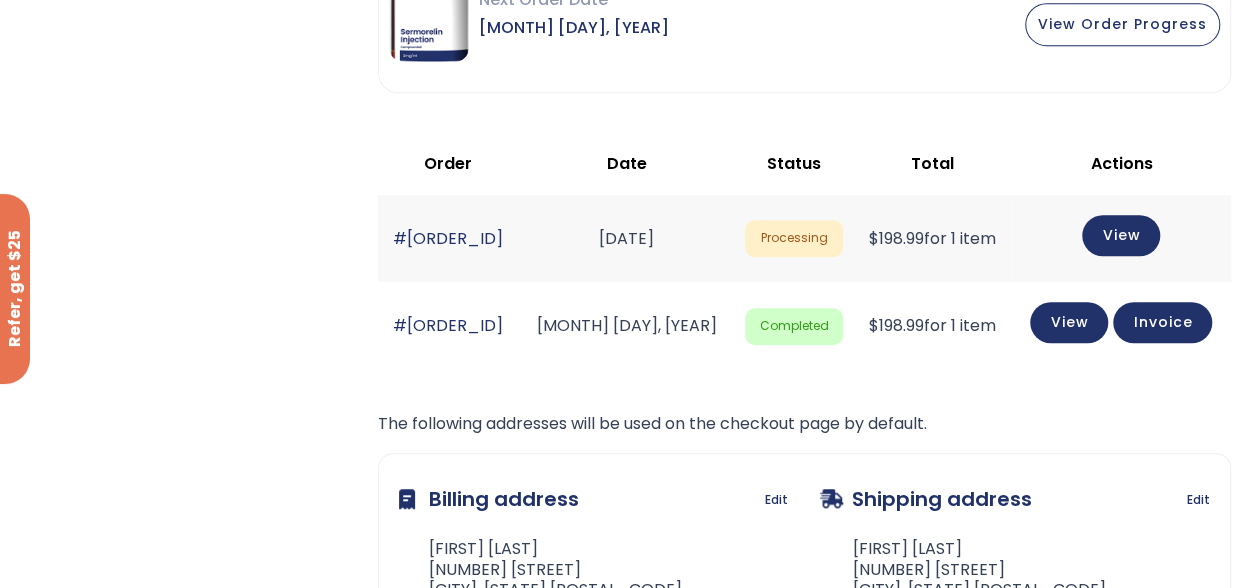 drag, startPoint x: 390, startPoint y: 322, endPoint x: 954, endPoint y: 323, distance: 564.0009 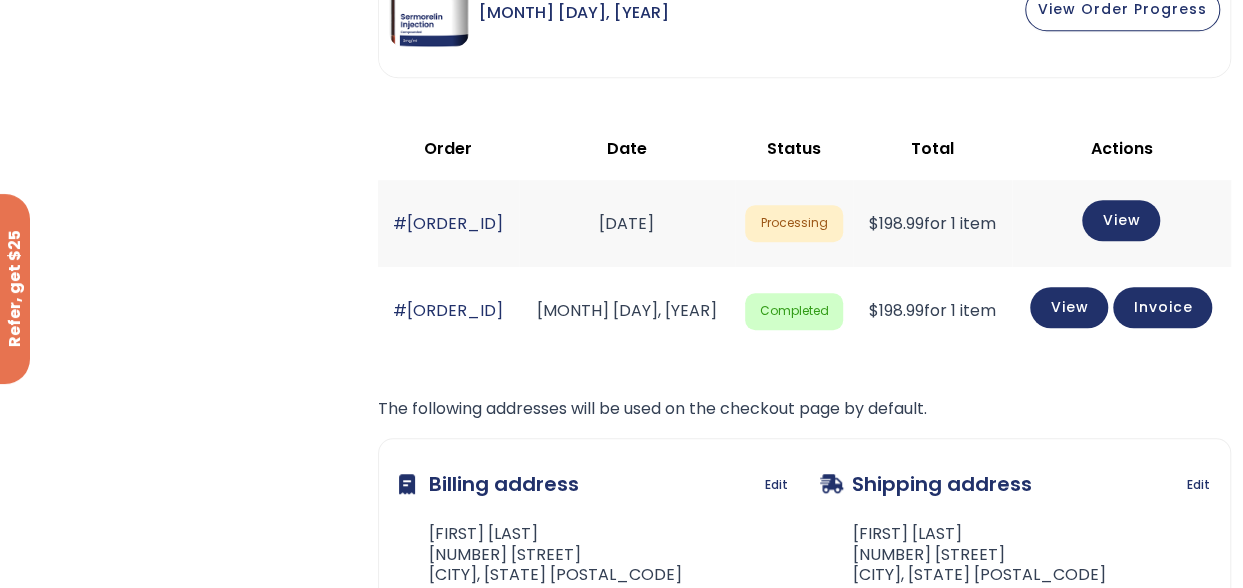 scroll, scrollTop: 700, scrollLeft: 0, axis: vertical 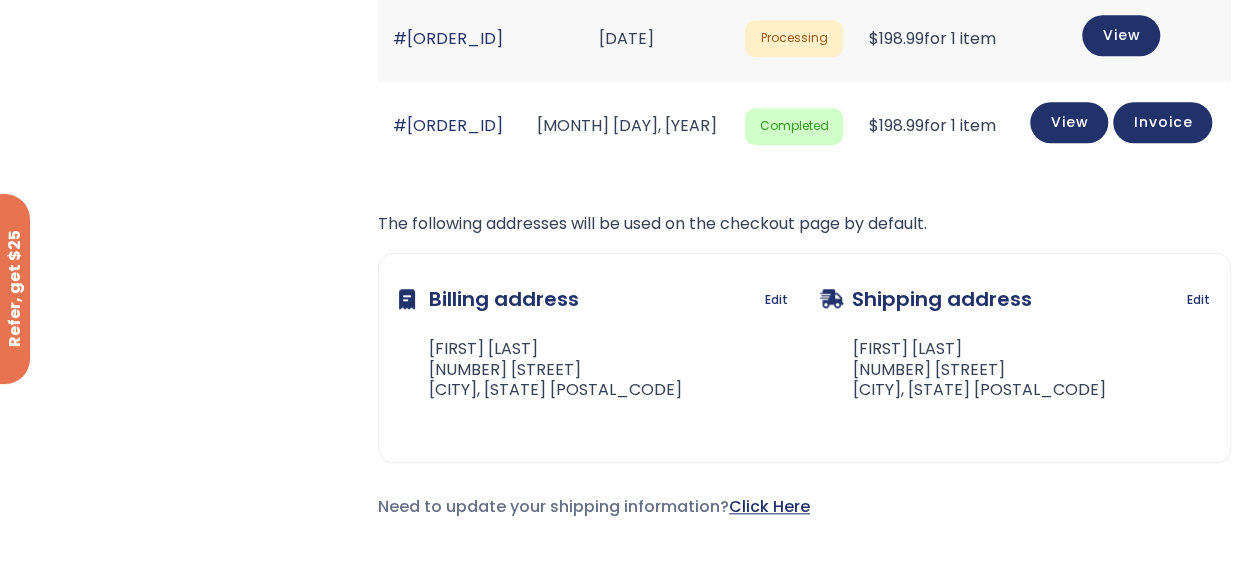 click on "Click Here" at bounding box center [769, 506] 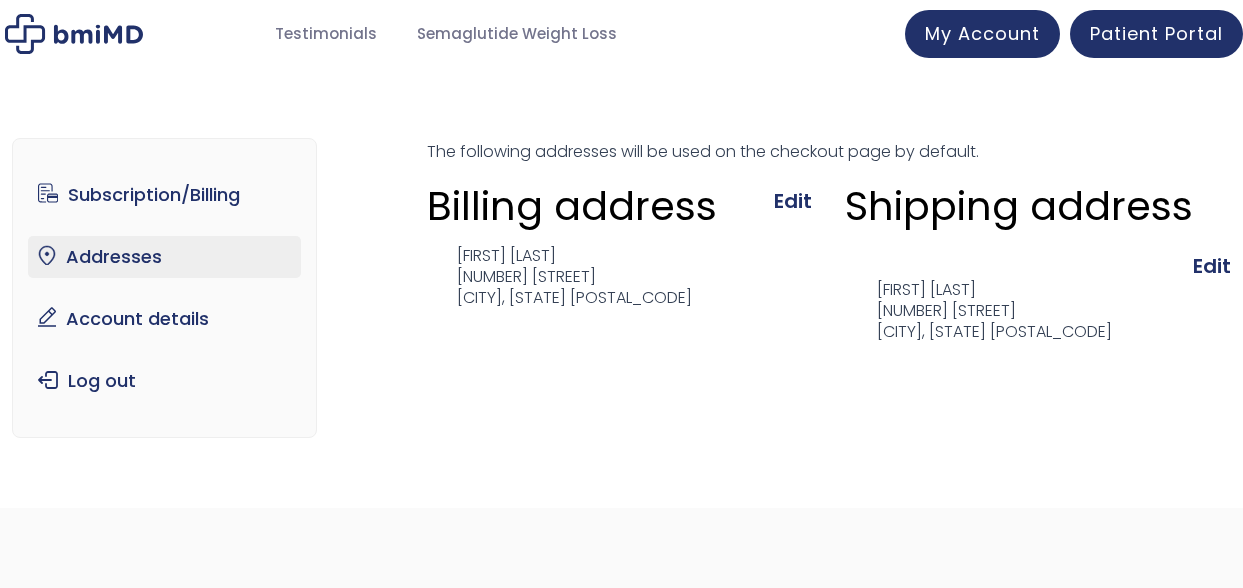 scroll, scrollTop: 0, scrollLeft: 0, axis: both 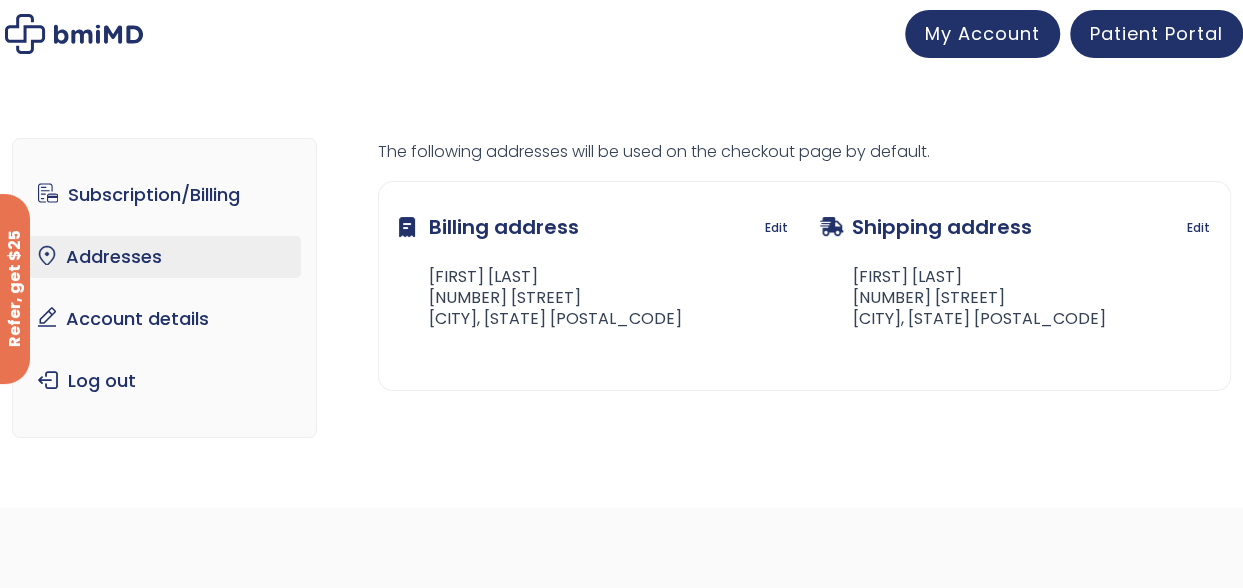 click on "Addresses" at bounding box center [164, 257] 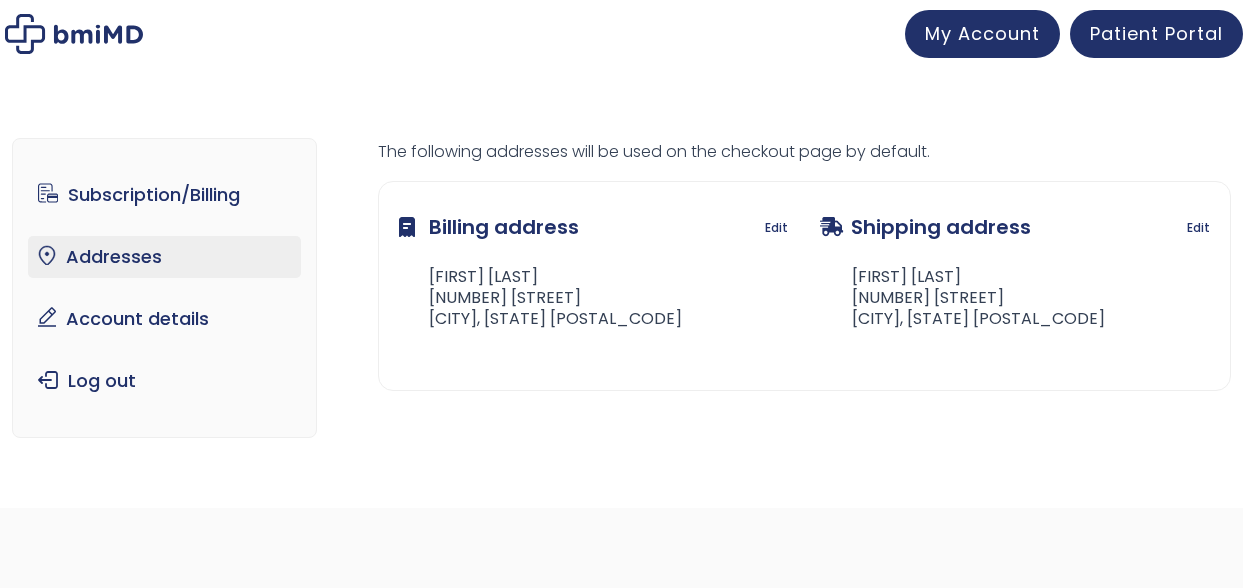 scroll, scrollTop: 0, scrollLeft: 0, axis: both 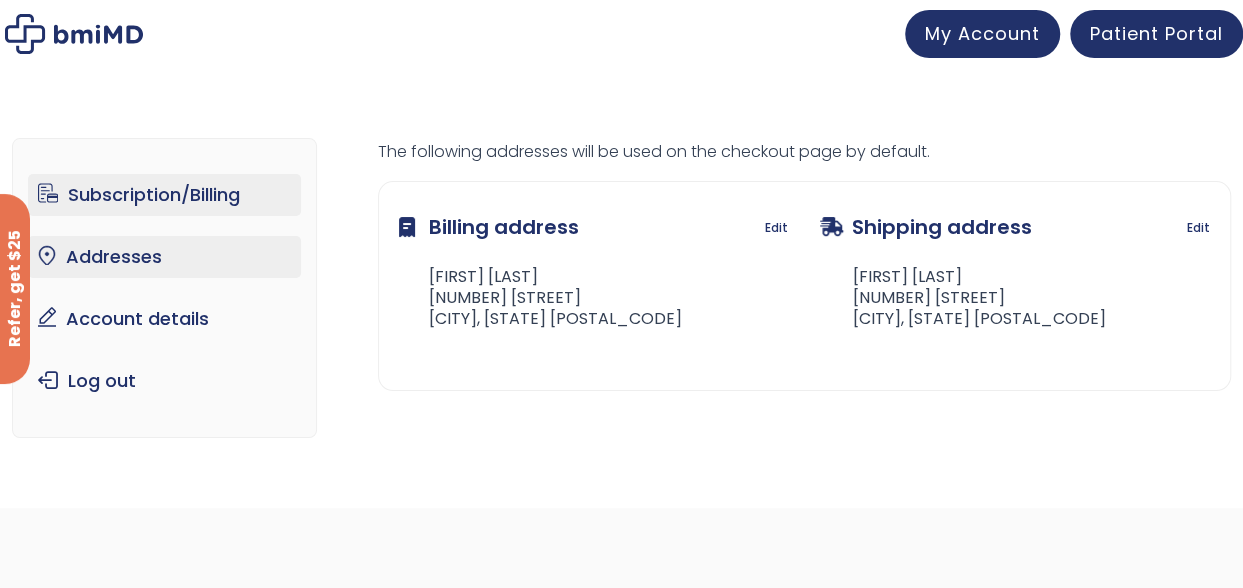 click on "Subscription/Billing" at bounding box center (164, 195) 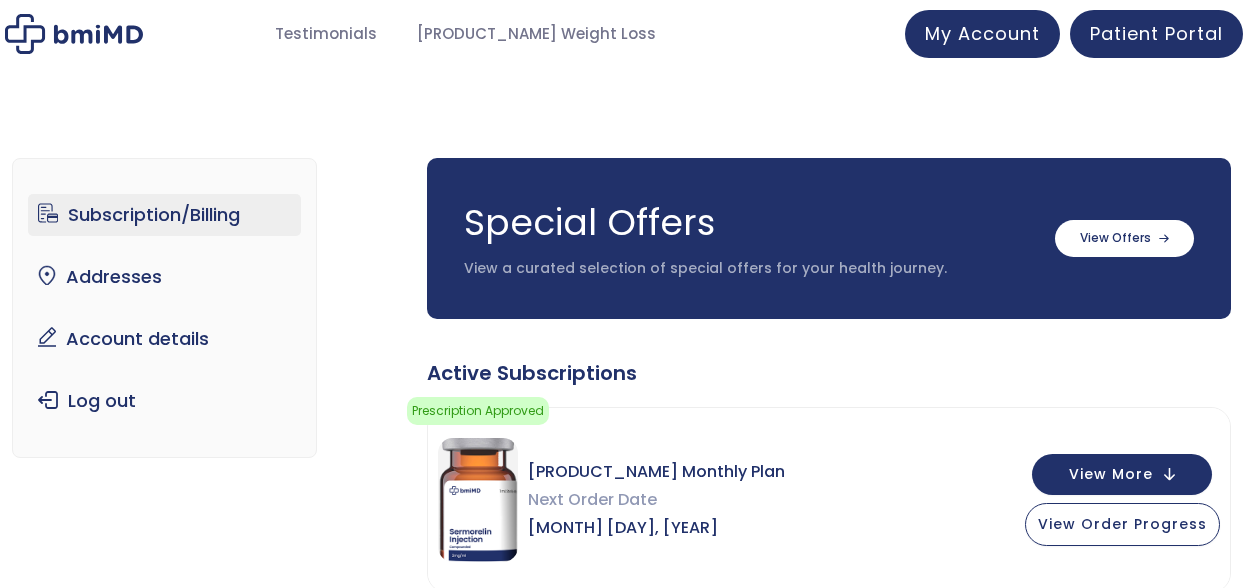 scroll, scrollTop: 0, scrollLeft: 0, axis: both 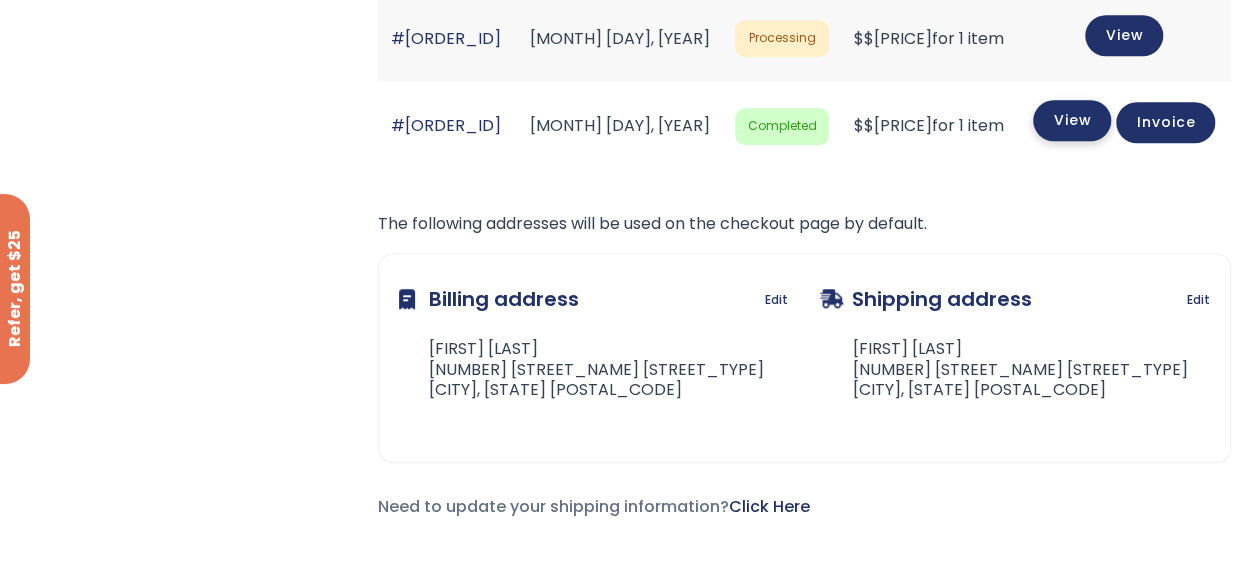 click on "View" at bounding box center [1072, 120] 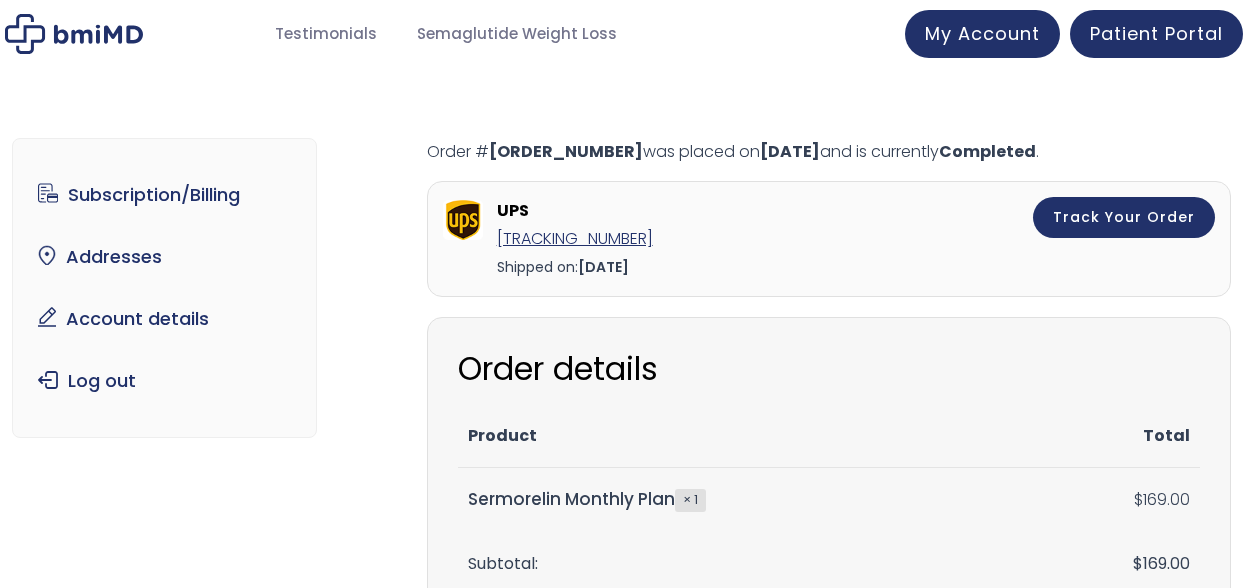 scroll, scrollTop: 0, scrollLeft: 0, axis: both 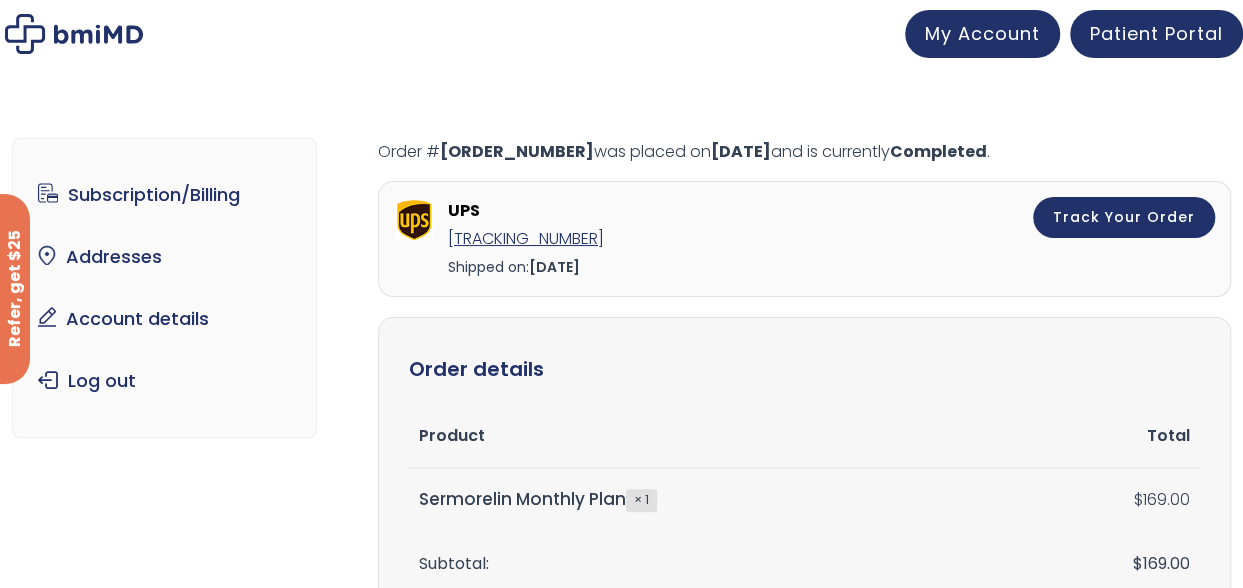 drag, startPoint x: 388, startPoint y: 195, endPoint x: 652, endPoint y: 291, distance: 280.9128 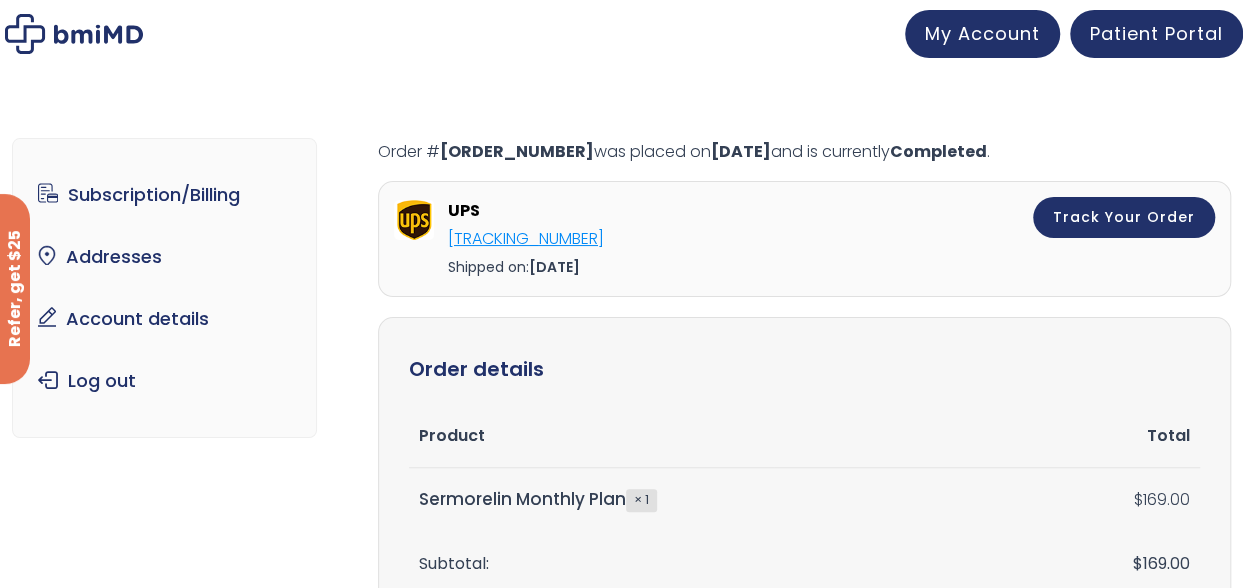 click on "1ZG65E420236744892" at bounding box center (526, 238) 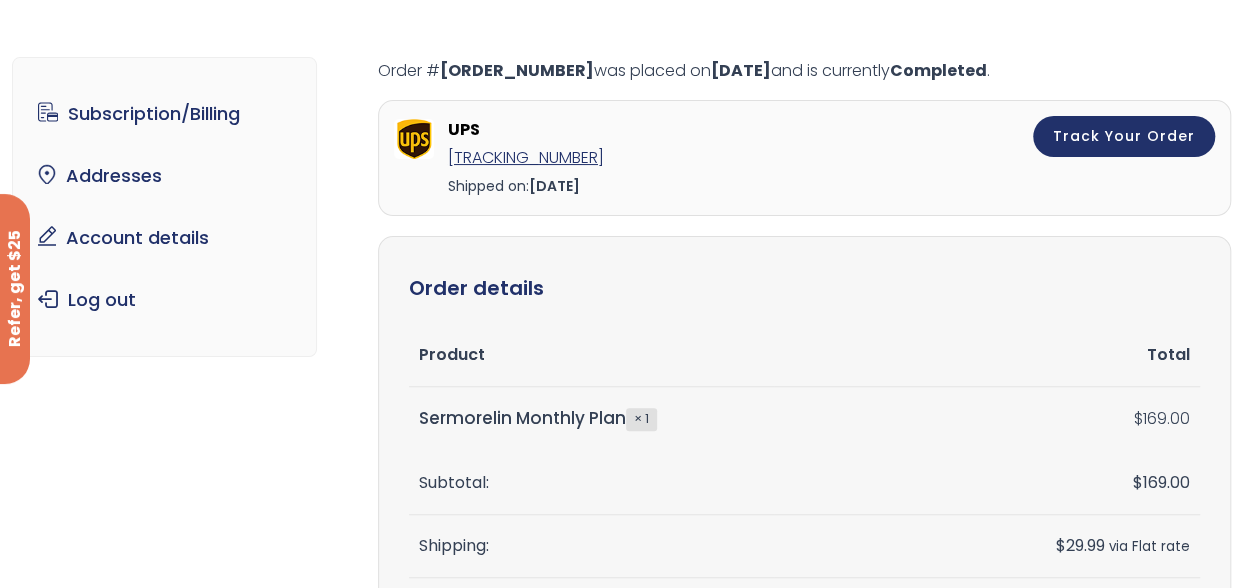 scroll, scrollTop: 0, scrollLeft: 0, axis: both 